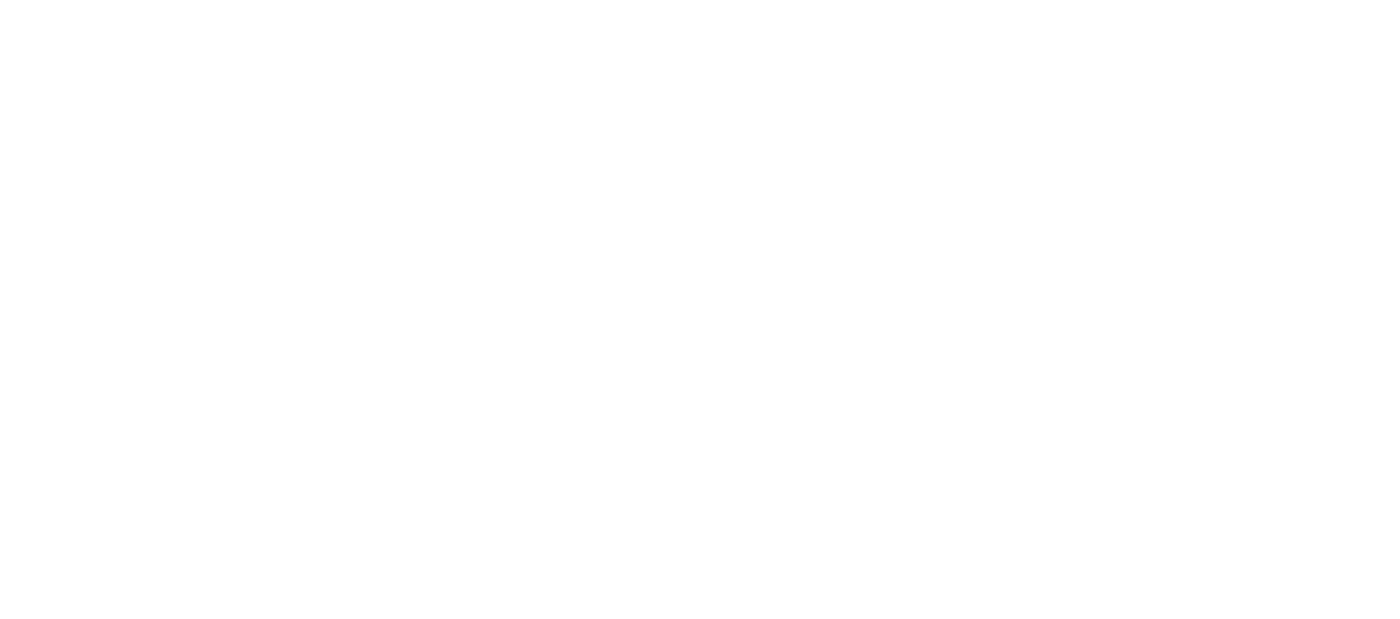 scroll, scrollTop: 0, scrollLeft: 0, axis: both 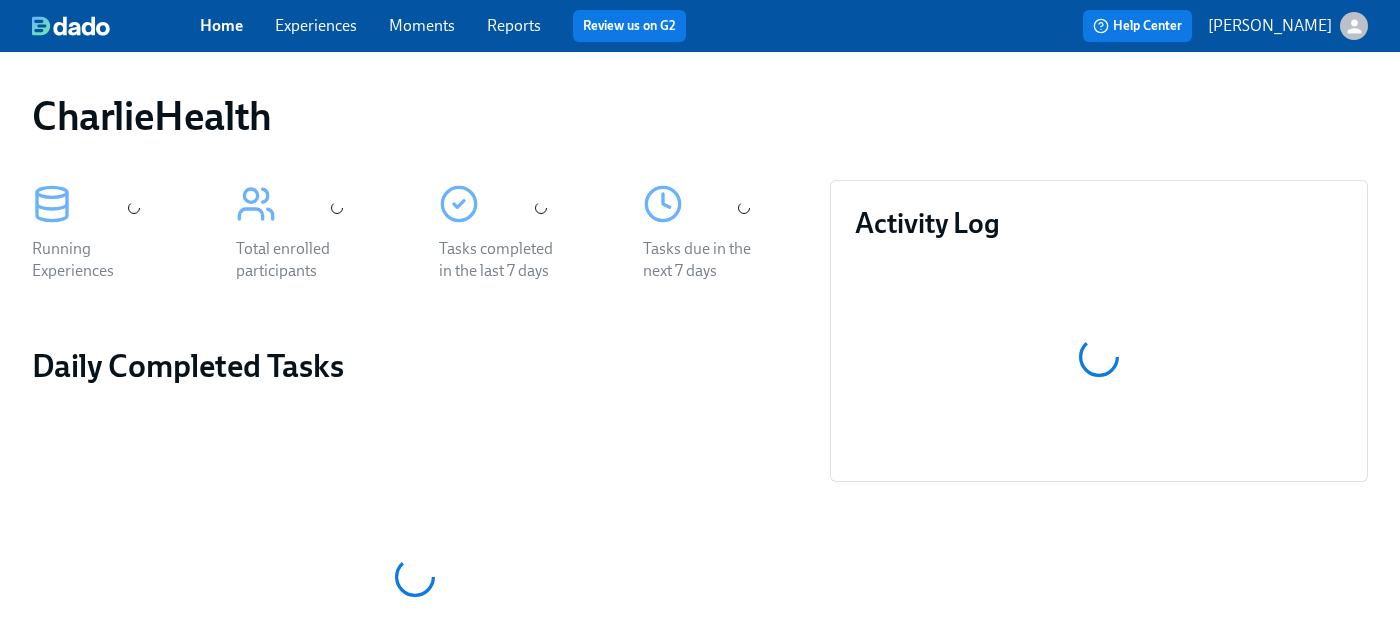 click on "Experiences" at bounding box center (316, 25) 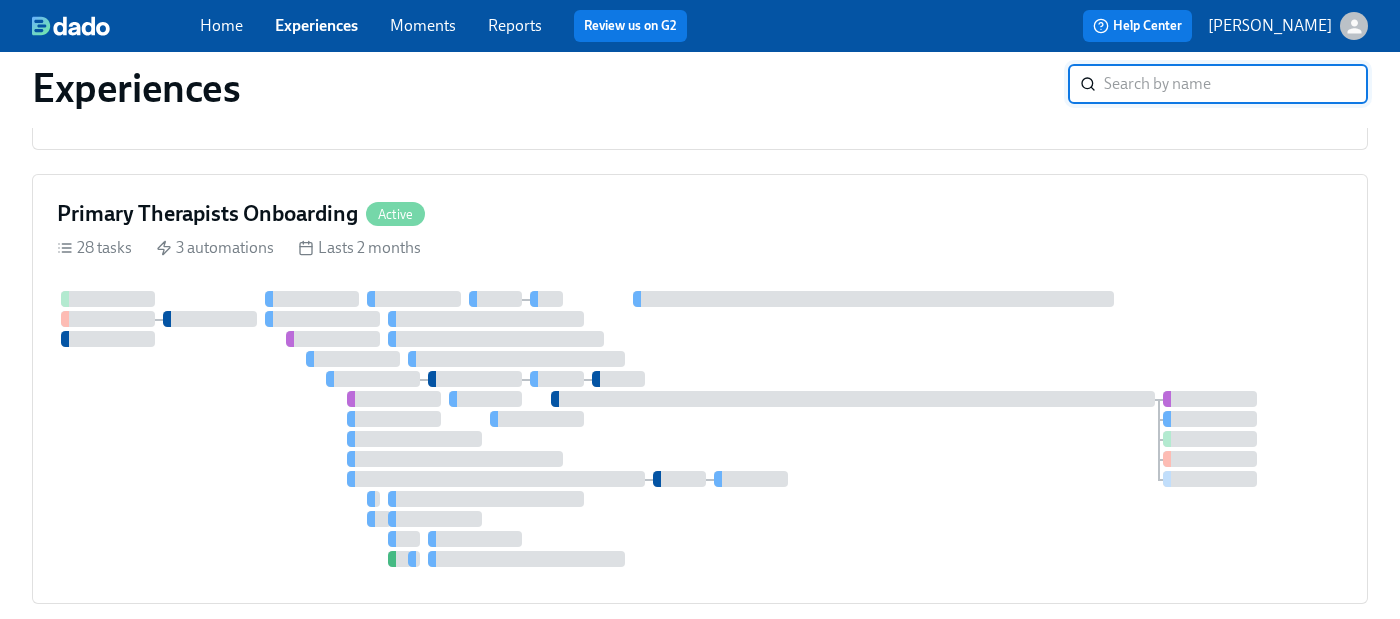 scroll, scrollTop: 1719, scrollLeft: 0, axis: vertical 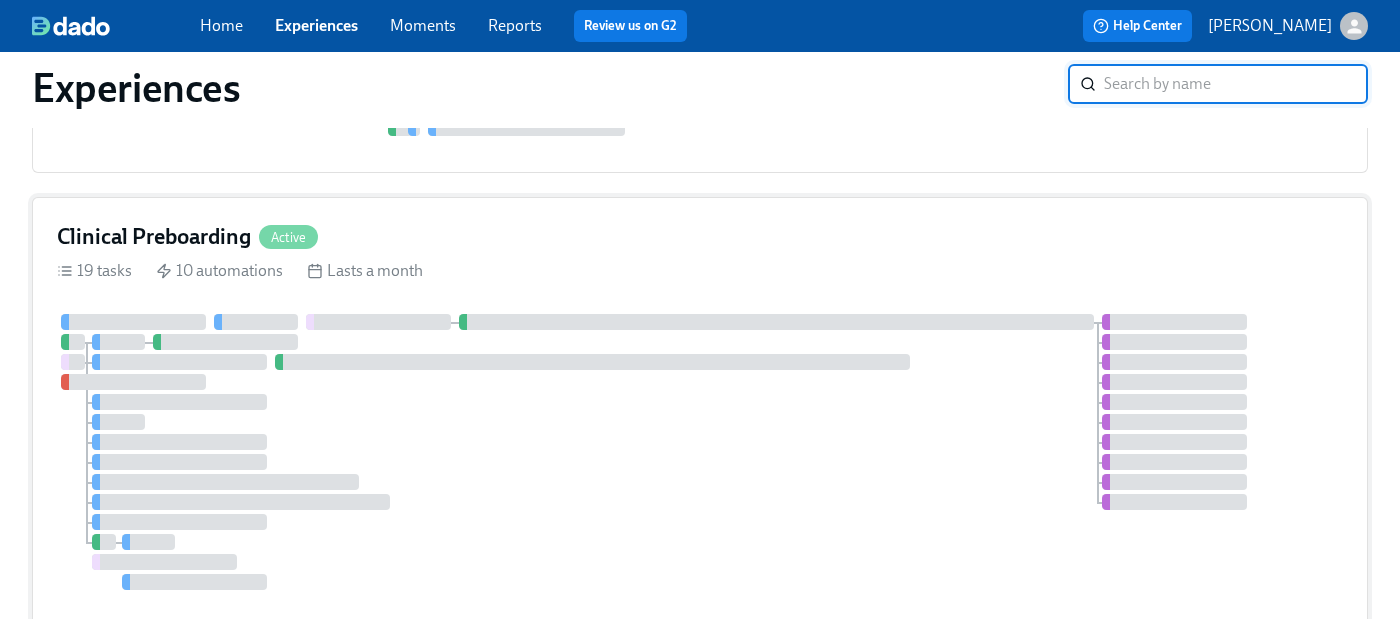 click on "Clinical Preboarding Active 19 tasks   10 automations   Lasts   a month" at bounding box center (700, 412) 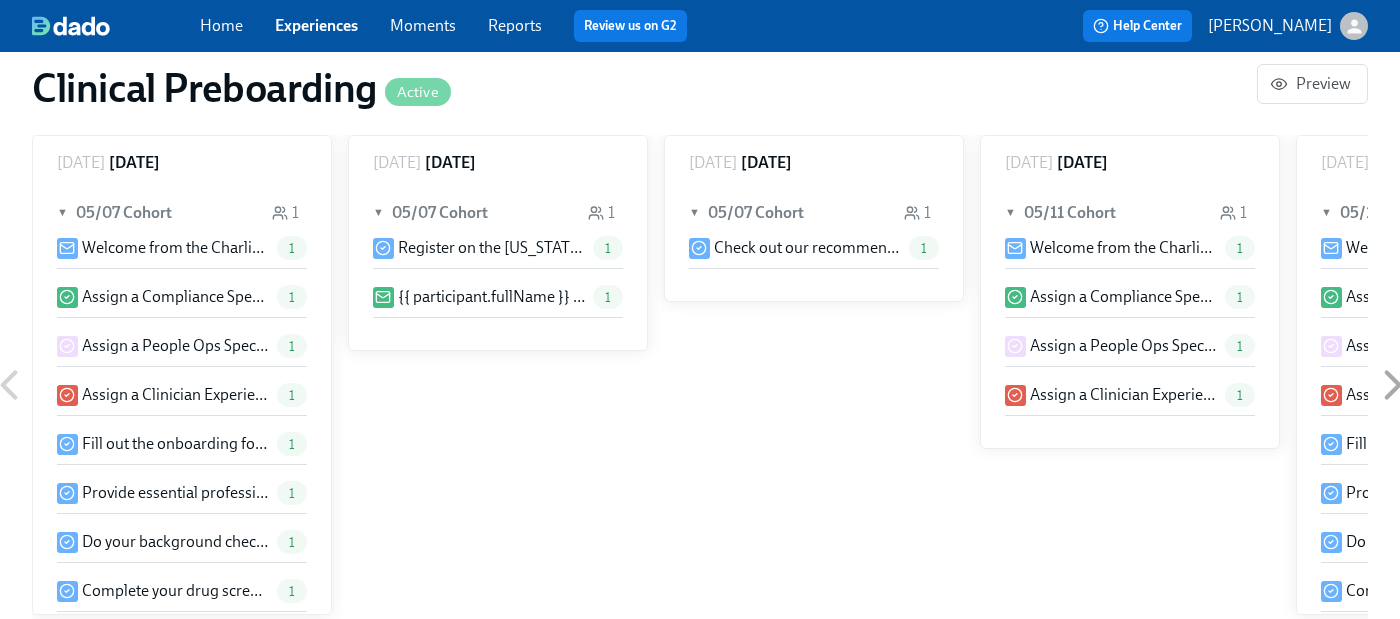 scroll, scrollTop: 2311, scrollLeft: 0, axis: vertical 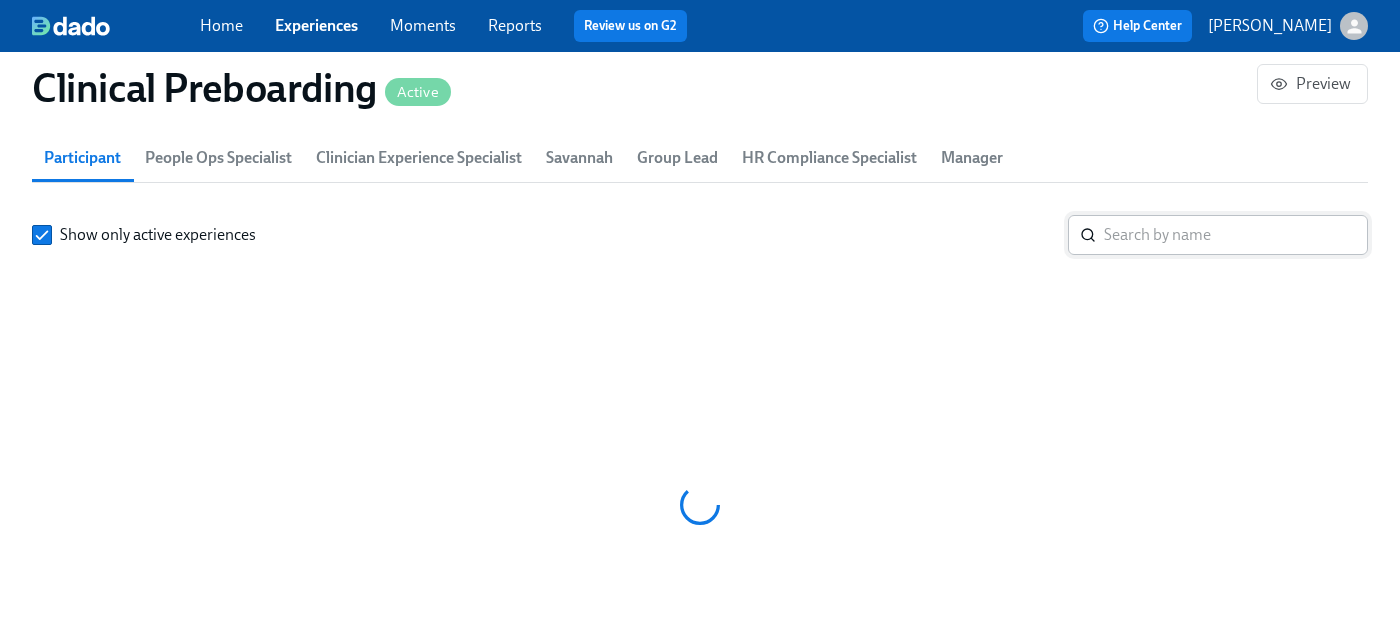 click at bounding box center [1236, 235] 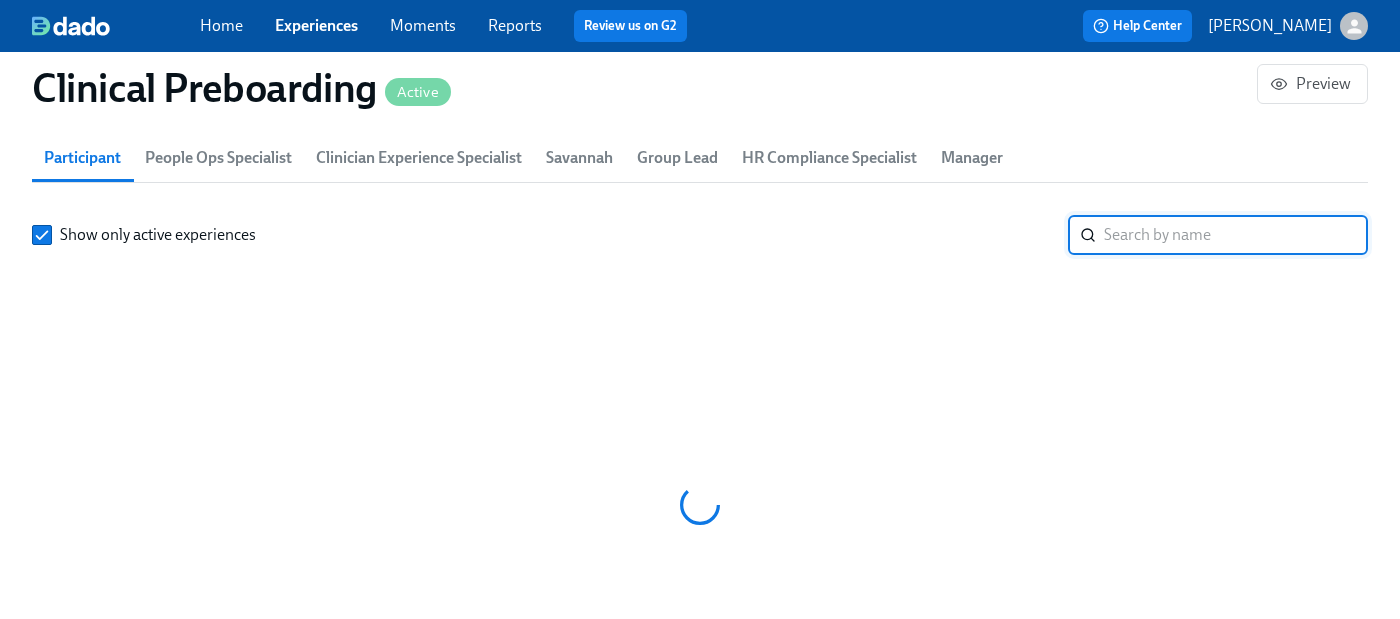 paste on "[PERSON_NAME] <[PERSON_NAME][EMAIL_ADDRESS][PERSON_NAME][DOMAIN_NAME]> 1:37 PM (57 minutes ago) to me  Clear to Start 7/21 [PERSON_NAME]  Not Clear to Start 7/14 [PERSON_NAME] (clin admissions assoc)-supervisor info  Not Clear to Start 7/21 [PERSON_NAME]- POPS (new hire paperwork), pa child (not submitted) [PERSON_NAME]- POPS (Checkr, personnel),pa child (not submitted), [GEOGRAPHIC_DATA] (need ID) [PERSON_NAME]- Pops (checkr pend), pa child (pend) [PERSON_NAME]- pops (checkr, personnel), pa child (not submitted" 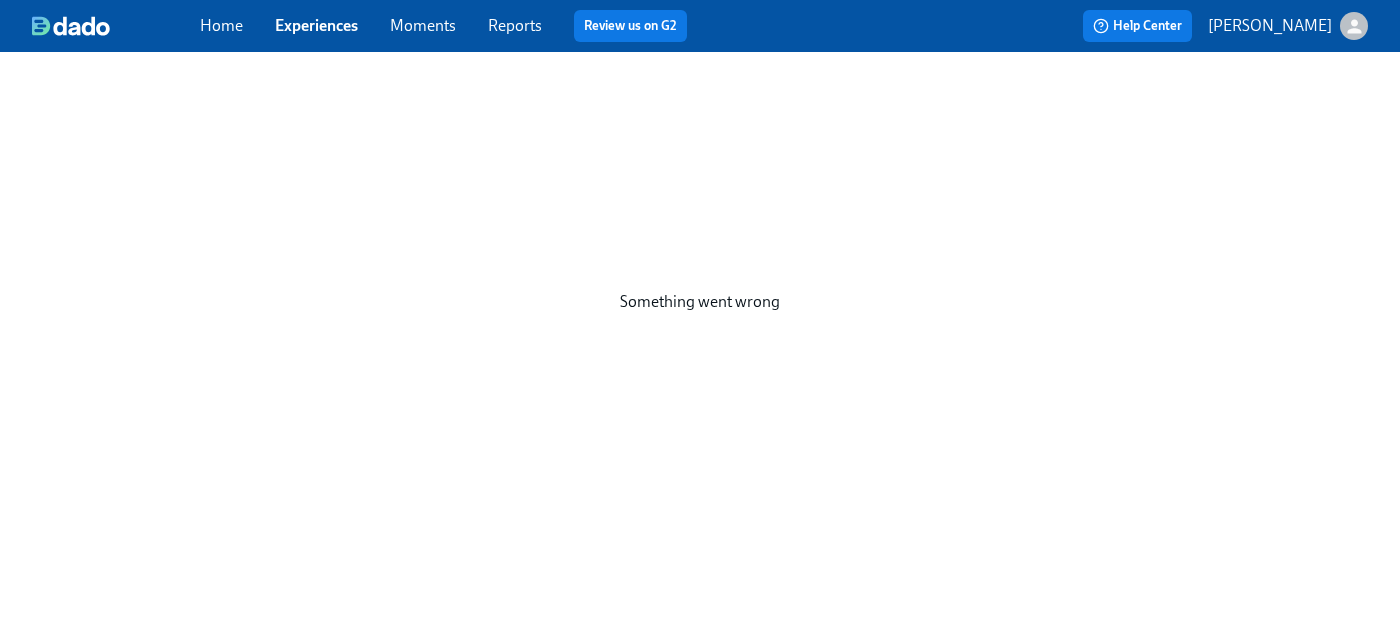click on "Something went wrong" at bounding box center [700, 302] 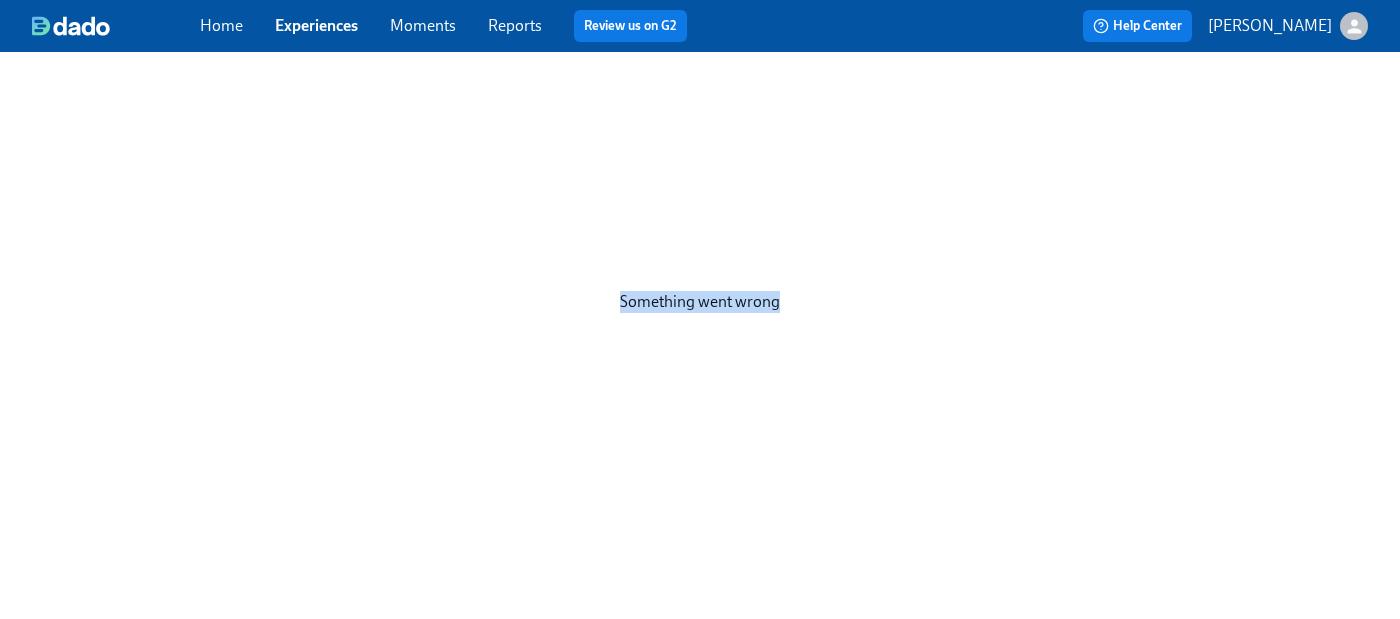 click on "Experiences" at bounding box center [316, 25] 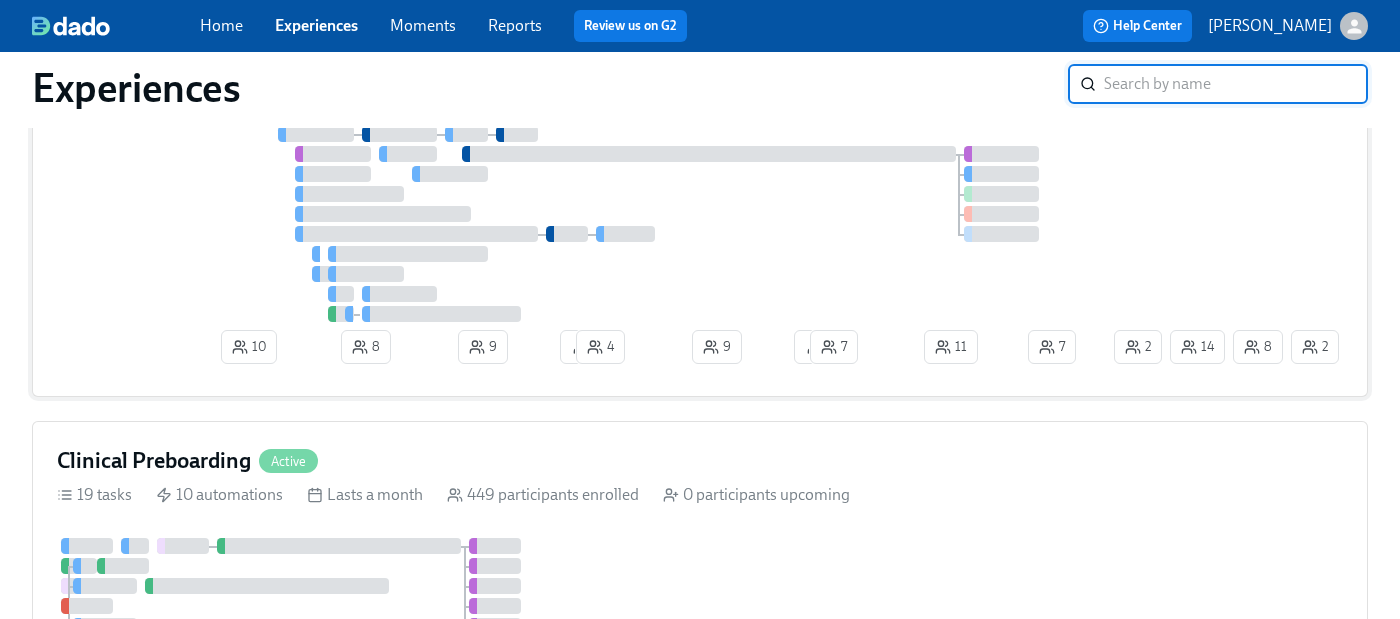scroll, scrollTop: 1848, scrollLeft: 0, axis: vertical 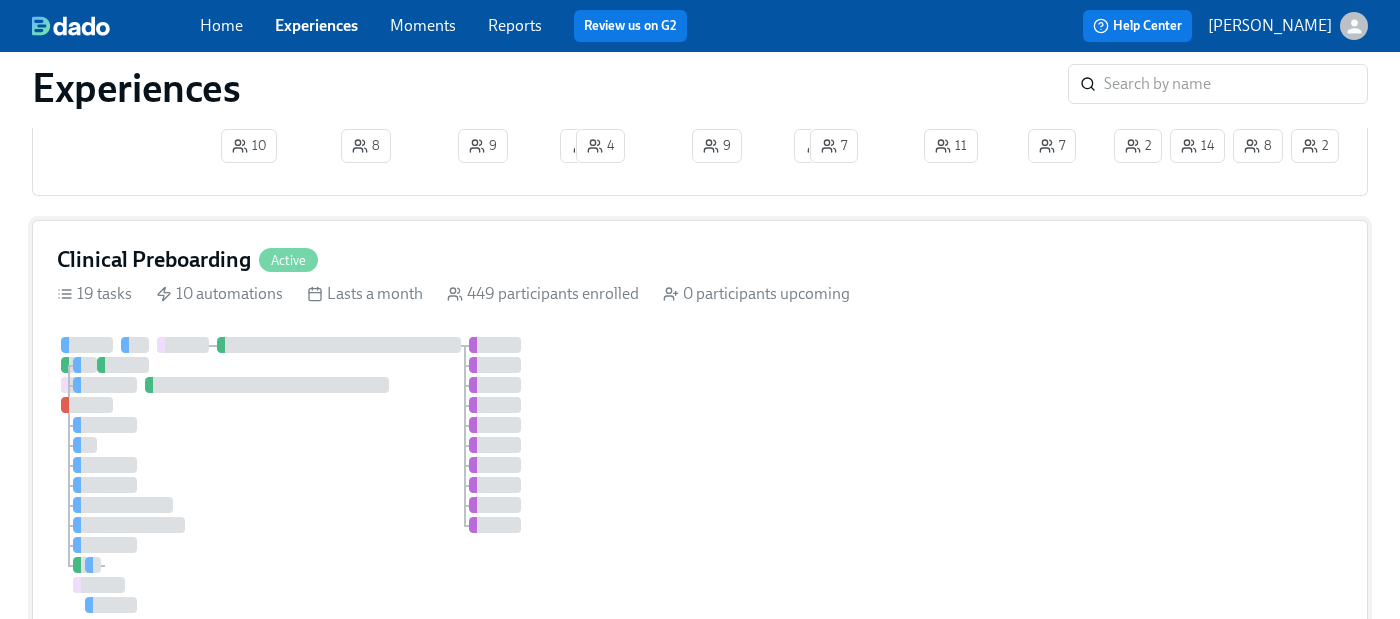 click on "2 12 9 10 15 1 1 5 4 26 2 9 14 5 11 12 1 19 3 13 12 8 10 15 4 6 14 5 4 11 4 7 1 8 19 9 11 16 2 2 11 1 11 12 10 7 4 4 1 1 1 18 13 13" at bounding box center [700, 500] 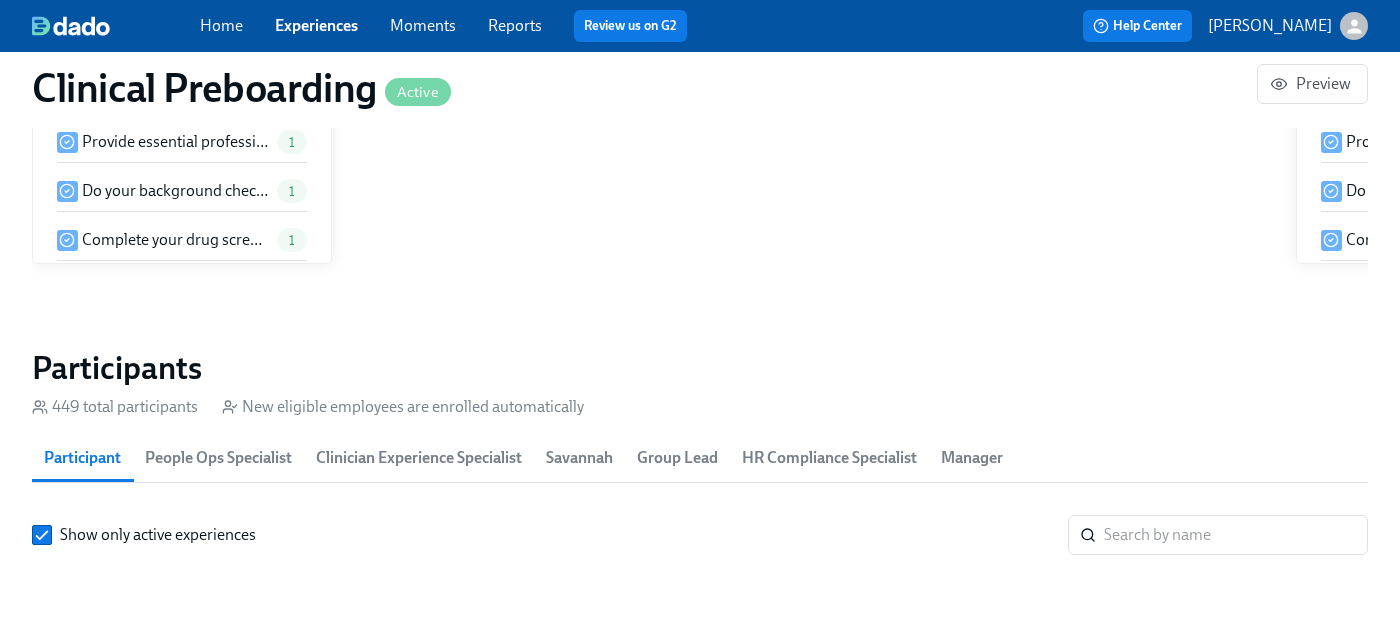 click on "Public Name Preboarding Notification Sender Name [PERSON_NAME] Health Onboarding via Dado Reply-to email [EMAIL_ADDRESS][DOMAIN_NAME] Resources T-Shirt Size [Dado] Primary Therapists role assignments [Dado] Primary Therapists Preboarding Progress Tracker [Dado] Primary Therapists Compliance Preboarding Info Dado - Confirming adjusted start-dates Clinical Onboarding Documents Clinical Support Onboarding Documents" at bounding box center (700, -1550) 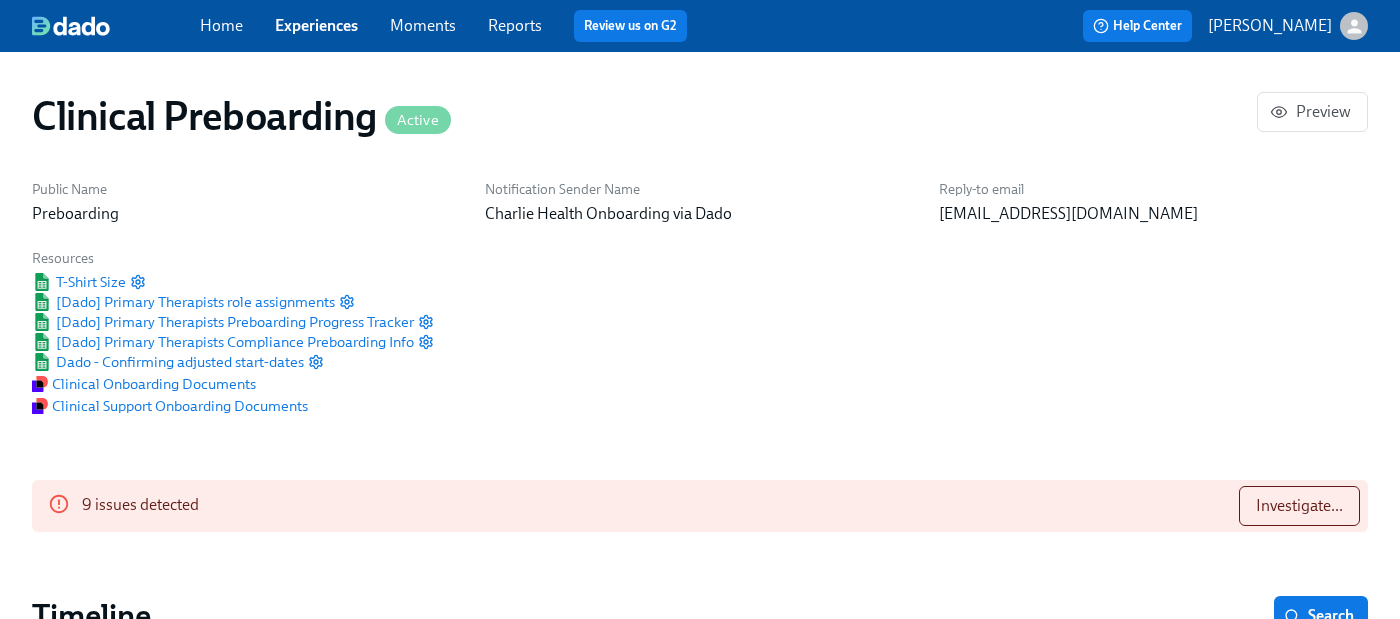 scroll, scrollTop: 0, scrollLeft: 15530, axis: horizontal 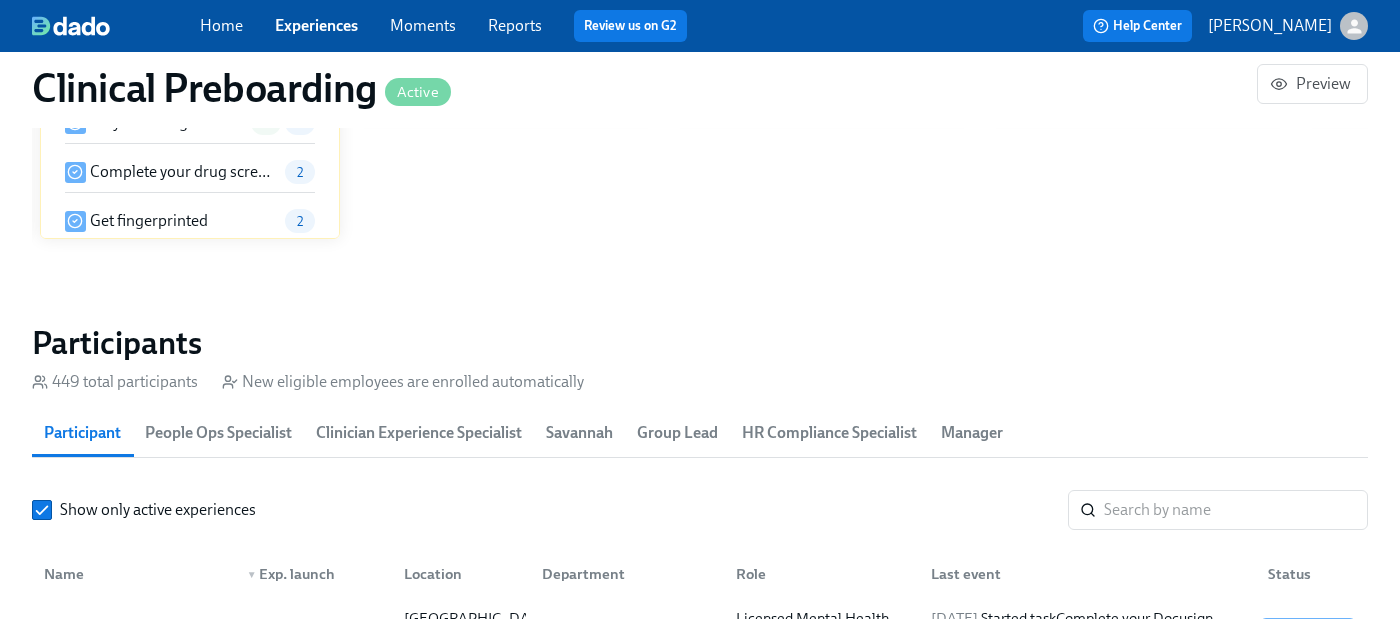 click on "Participants 449 total participants   New eligible employees are enrolled automatically Participant People Ops Specialist Clinician Experience Specialist Savannah Group Lead HR Compliance Specialist Manager Show only active experiences ​ Name ▼ Exp. launch Location Department Role Last event Status [PERSON_NAME] [DATE] 14:11 [GEOGRAPHIC_DATA], [GEOGRAPHIC_DATA] Licensed Mental Health Therapist ([US_STATE]) [DATE]   Started task  Complete your Docusign forms [PERSON_NAME] [DATE] 11:[GEOGRAPHIC_DATA], [GEOGRAPHIC_DATA] Licensed Mental Health Therapist ([US_STATE]) [DATE]   Completed task  Fill out the onboarding form [PERSON_NAME] [DATE] 20:11 [GEOGRAPHIC_DATA], [US_STATE] Group Facilitator [DATE]   Started task  Register on the [US_STATE] [MEDICAL_DATA] website [PERSON_NAME] [DATE] 17:11 [GEOGRAPHIC_DATA], [US_STATE] Group Facilitator [DATE]   Started task  Register on the [US_STATE] [MEDICAL_DATA] website [PERSON_NAME] [DATE] 17:11 [GEOGRAPHIC_DATA], [GEOGRAPHIC_DATA] Licensed Mental Health Therapist ([US_STATE]) [DATE]   Completed task  [PERSON_NAME]" at bounding box center [700, 684] 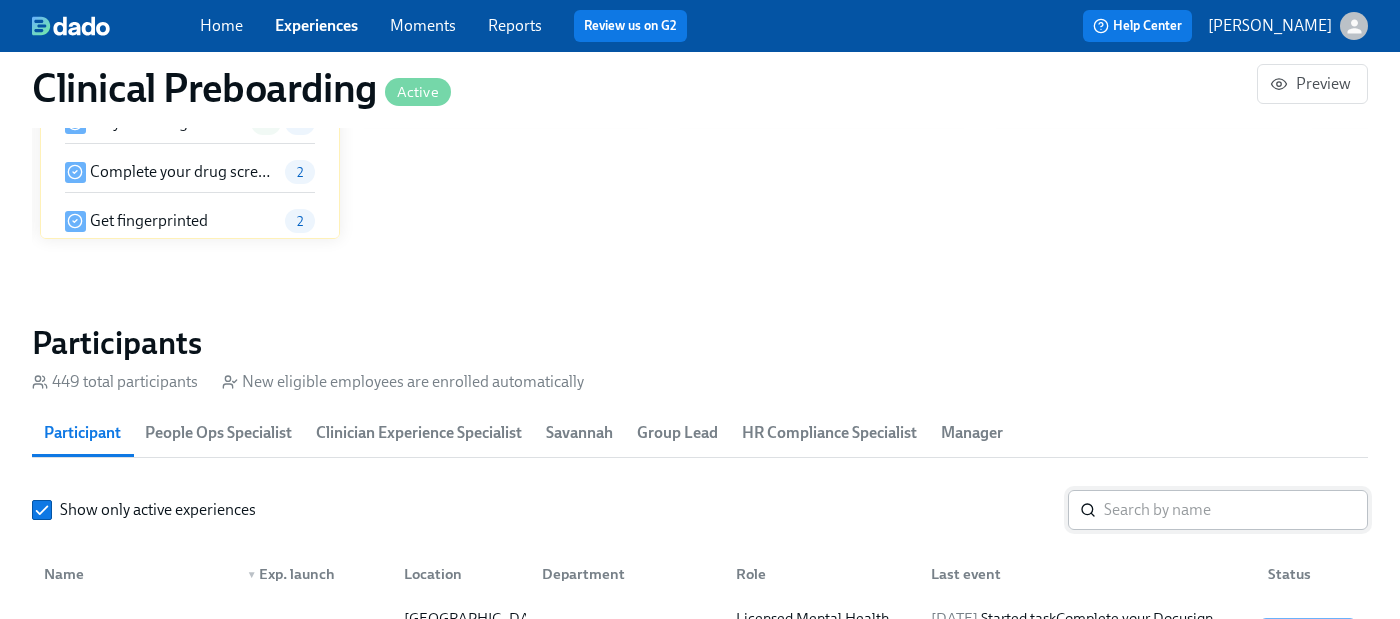 click at bounding box center (1236, 510) 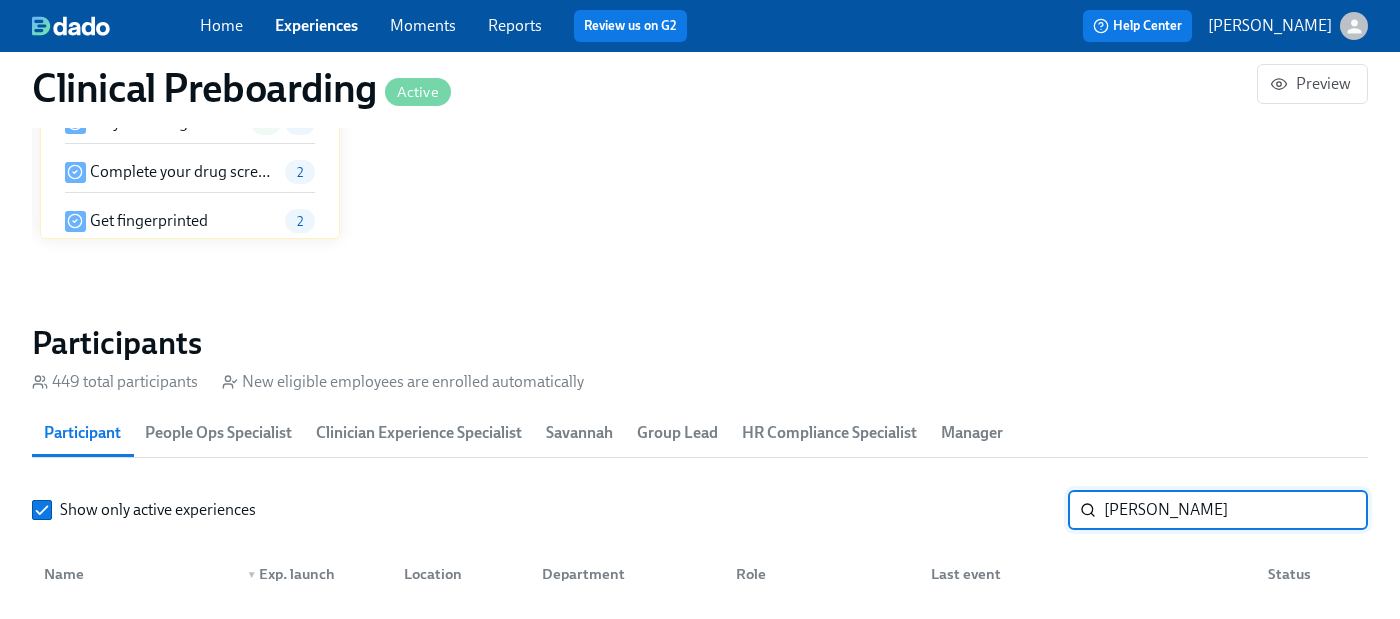 type on "[PERSON_NAME]" 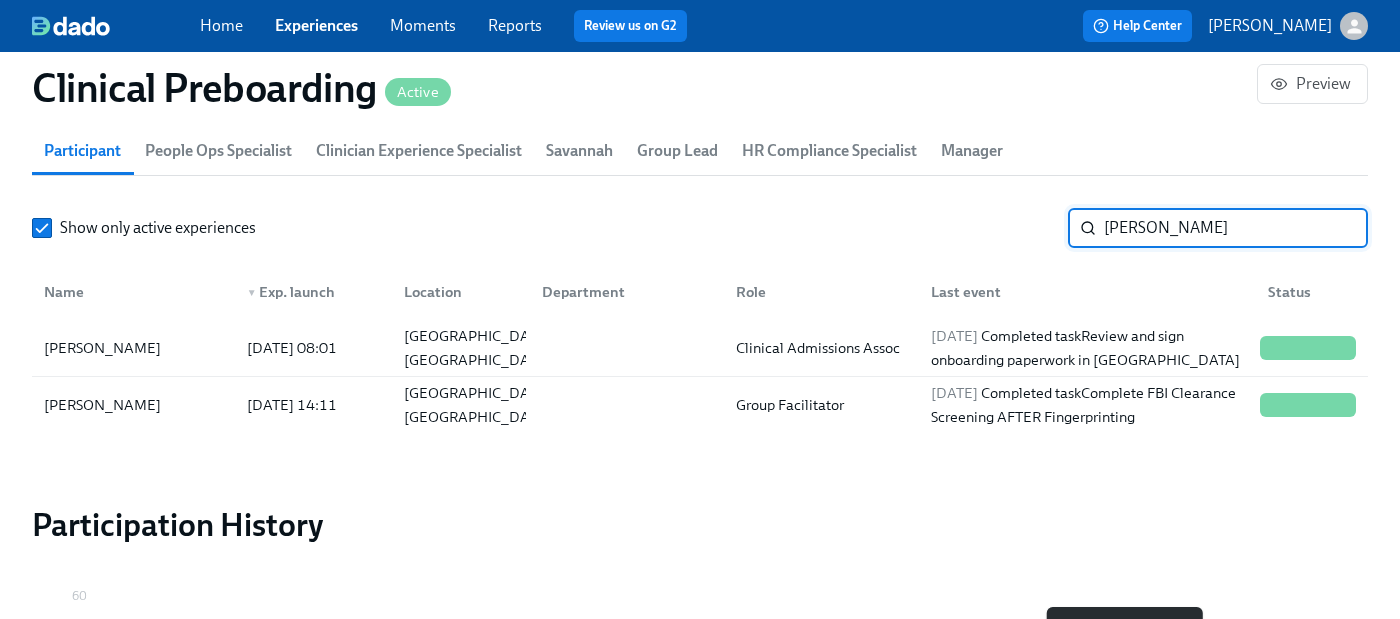 scroll, scrollTop: 2324, scrollLeft: 0, axis: vertical 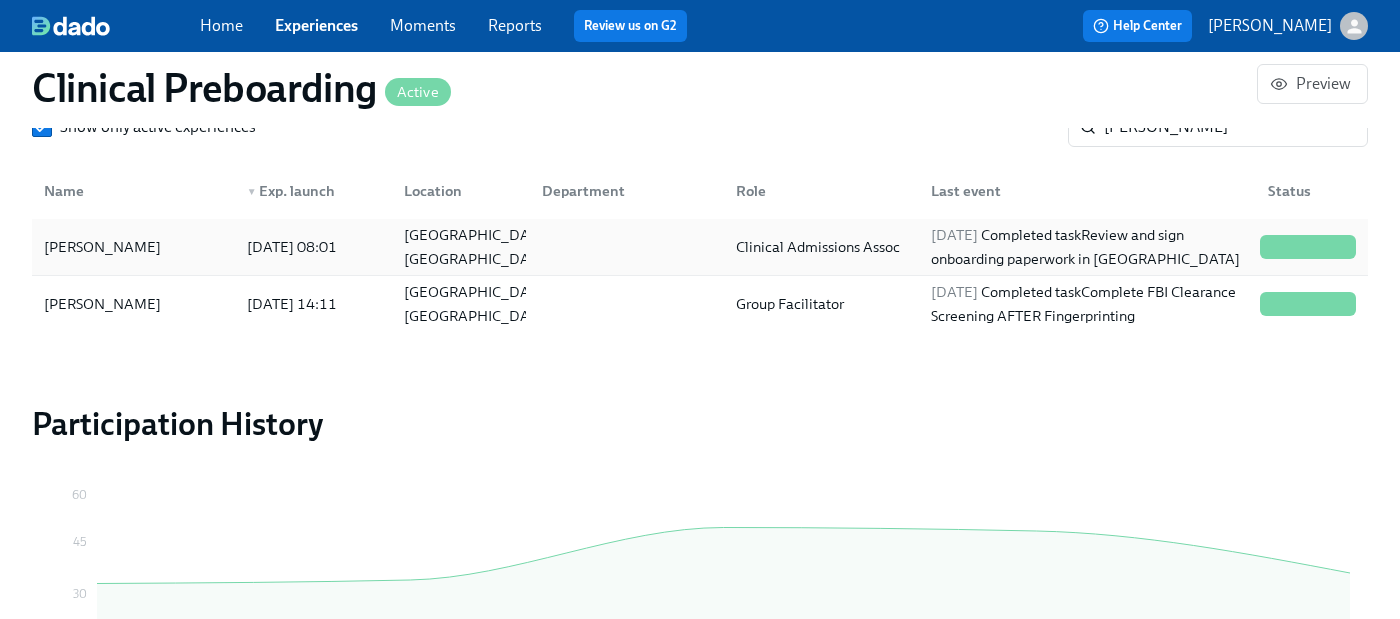 click on "[DATE]" at bounding box center [954, 235] 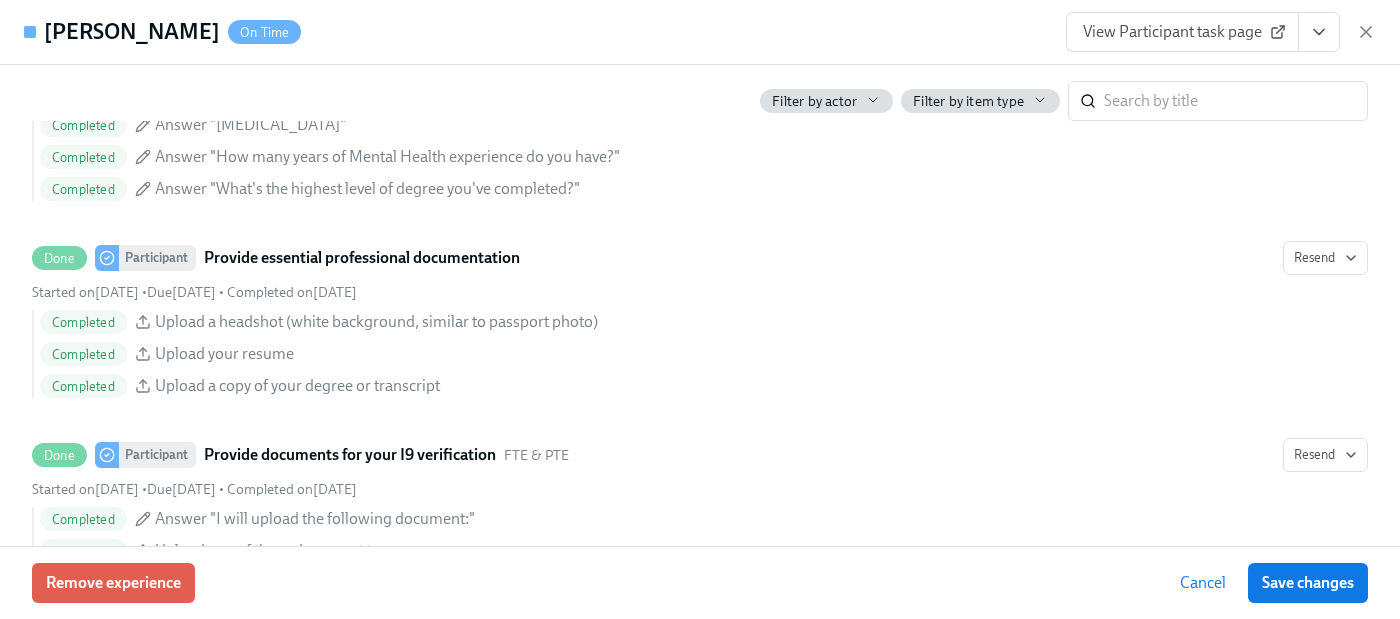 scroll, scrollTop: 2191, scrollLeft: 0, axis: vertical 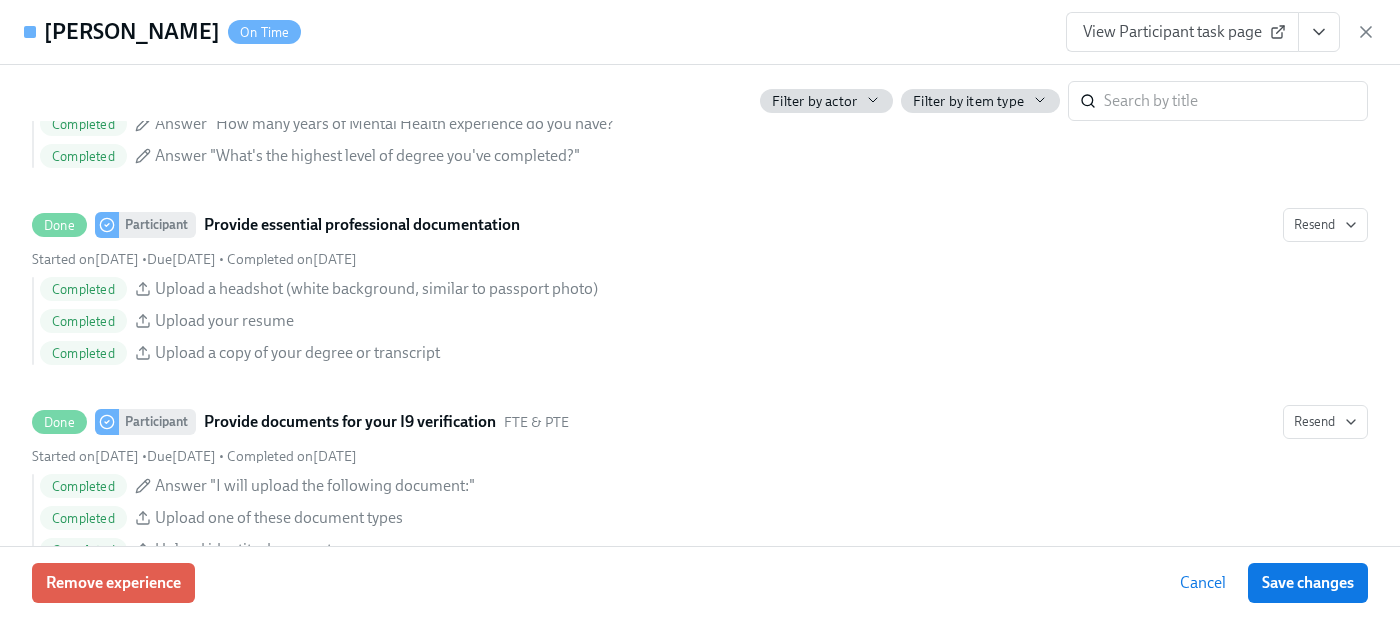 click 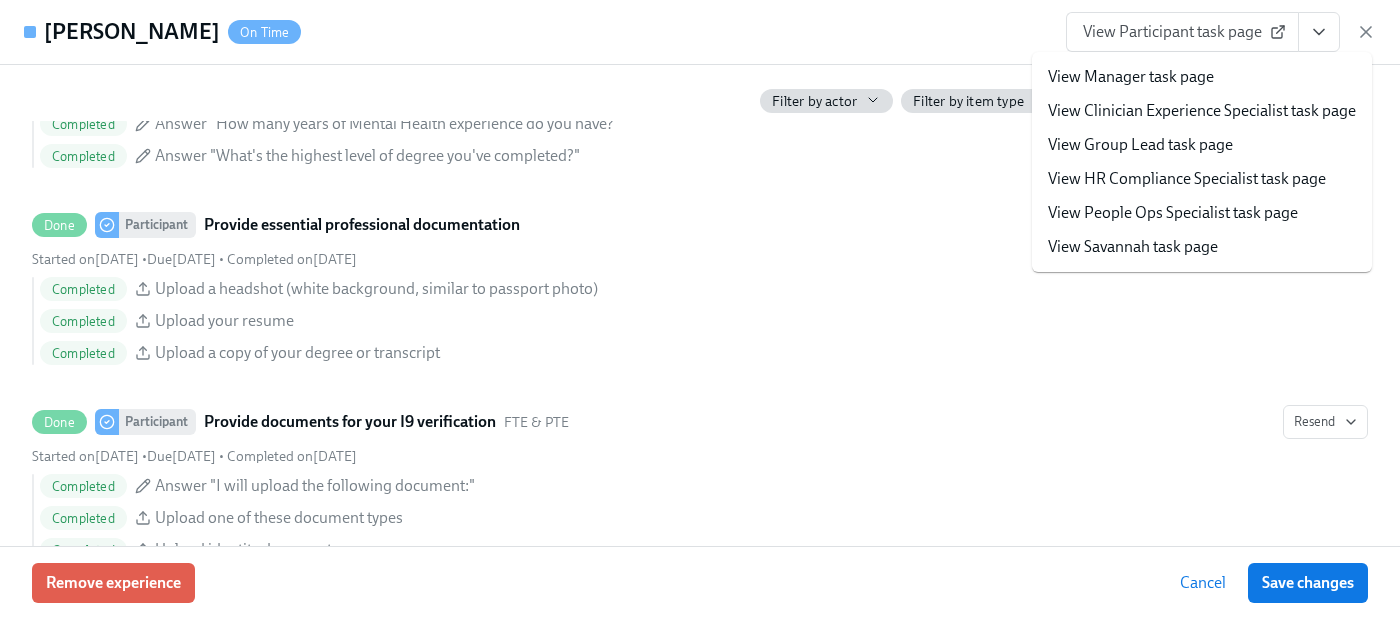 click on "View HR Compliance Specialist task page" at bounding box center [1187, 179] 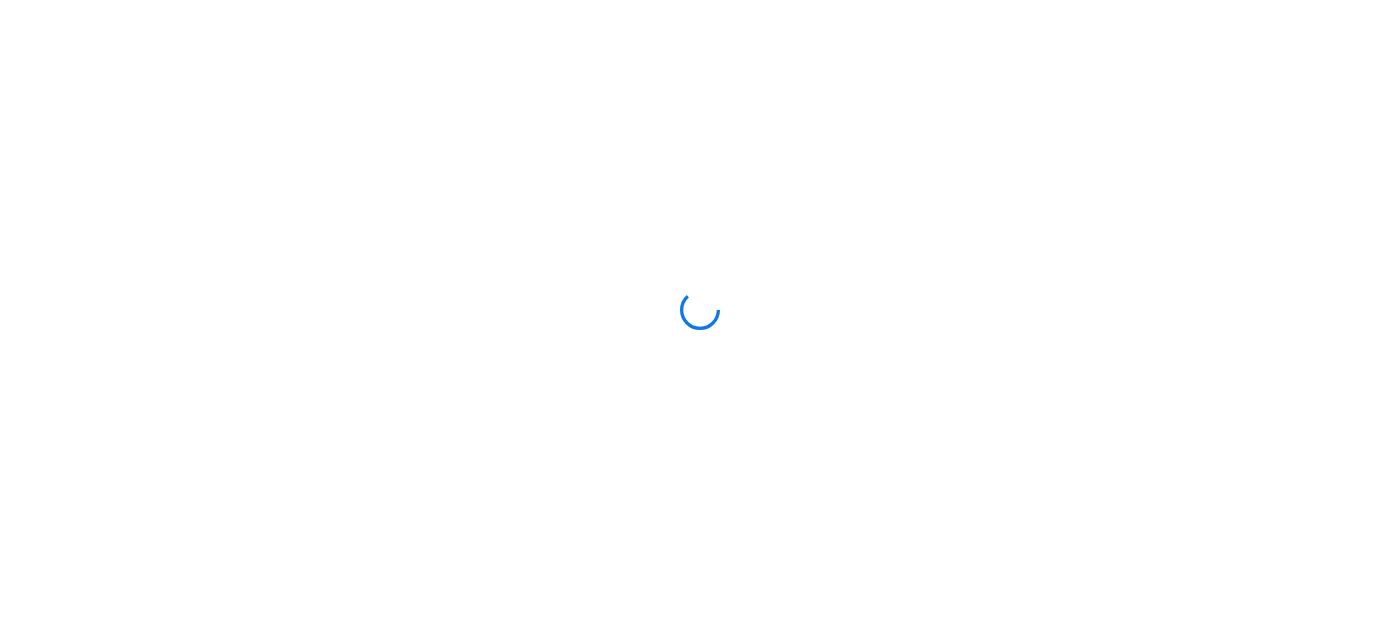 scroll, scrollTop: 0, scrollLeft: 0, axis: both 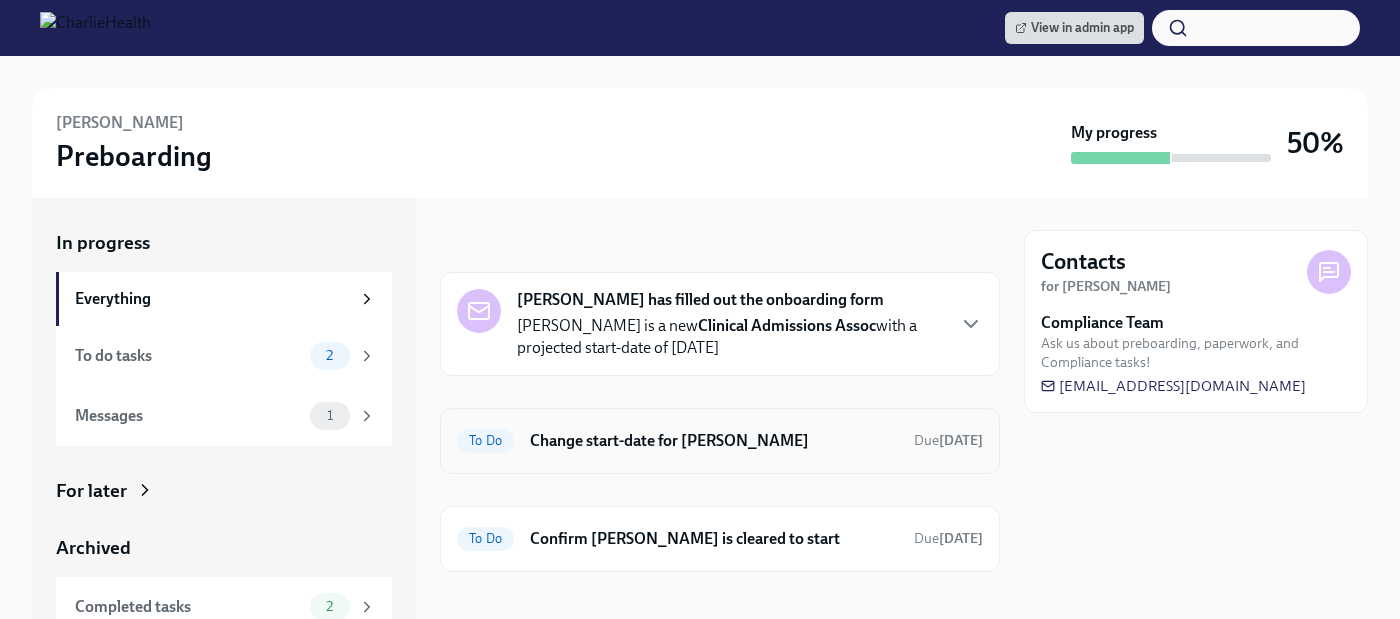 click on "Change start-date for [PERSON_NAME]" at bounding box center (714, 441) 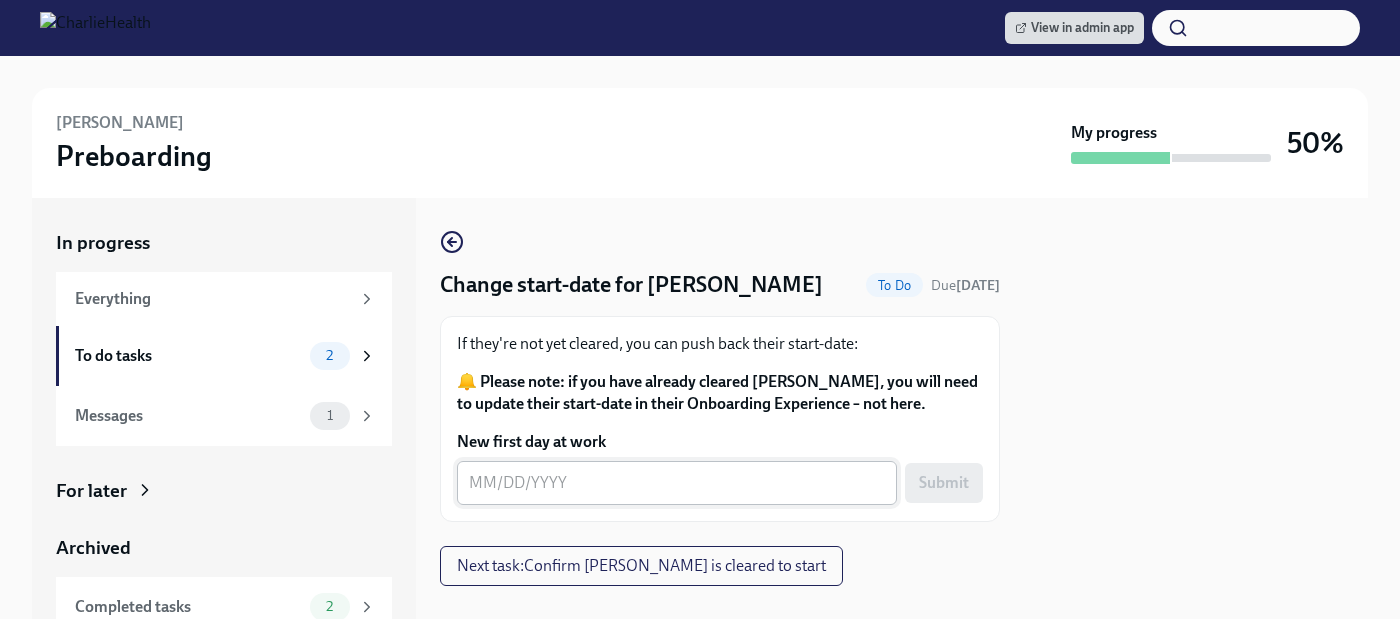 click on "New first day at work" at bounding box center [677, 483] 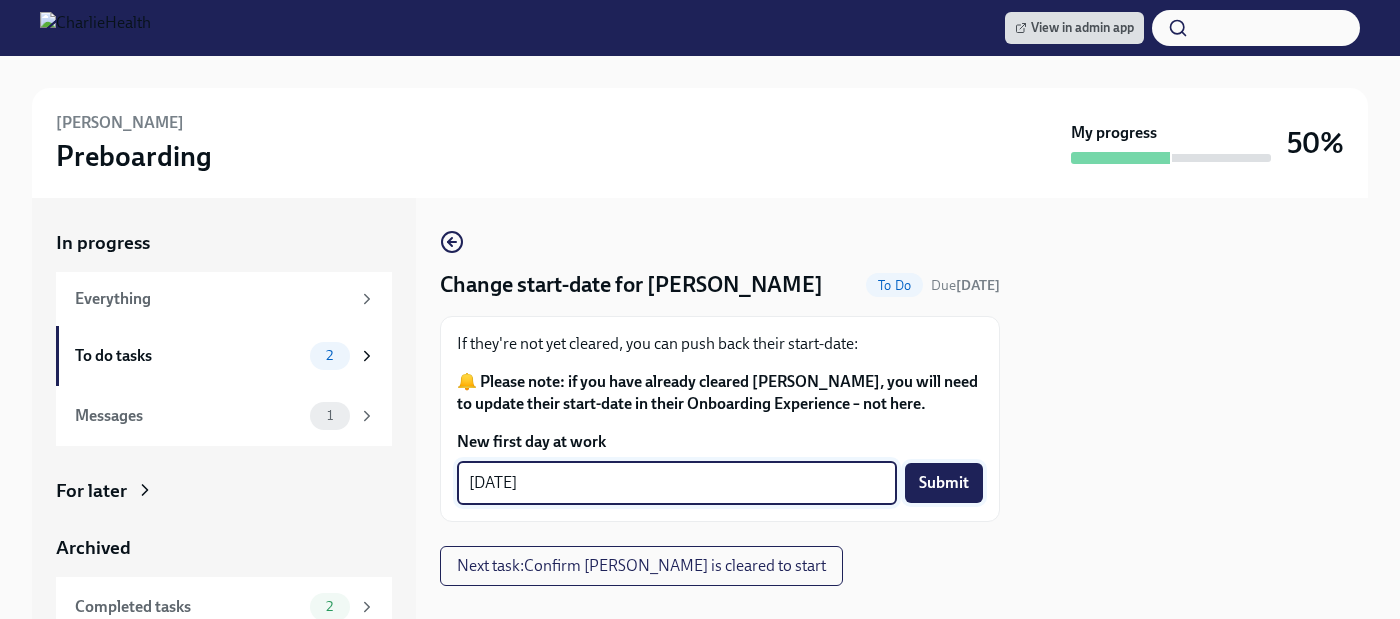 type on "07/14/2025" 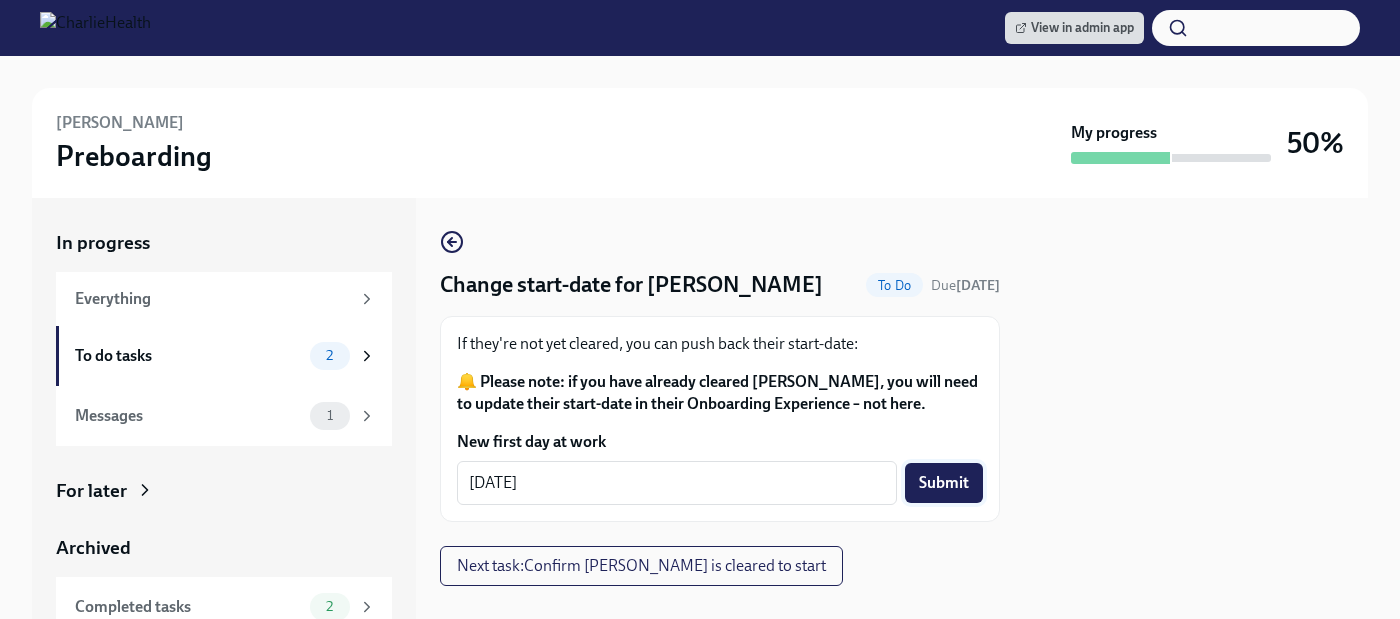 click on "Submit" at bounding box center (944, 483) 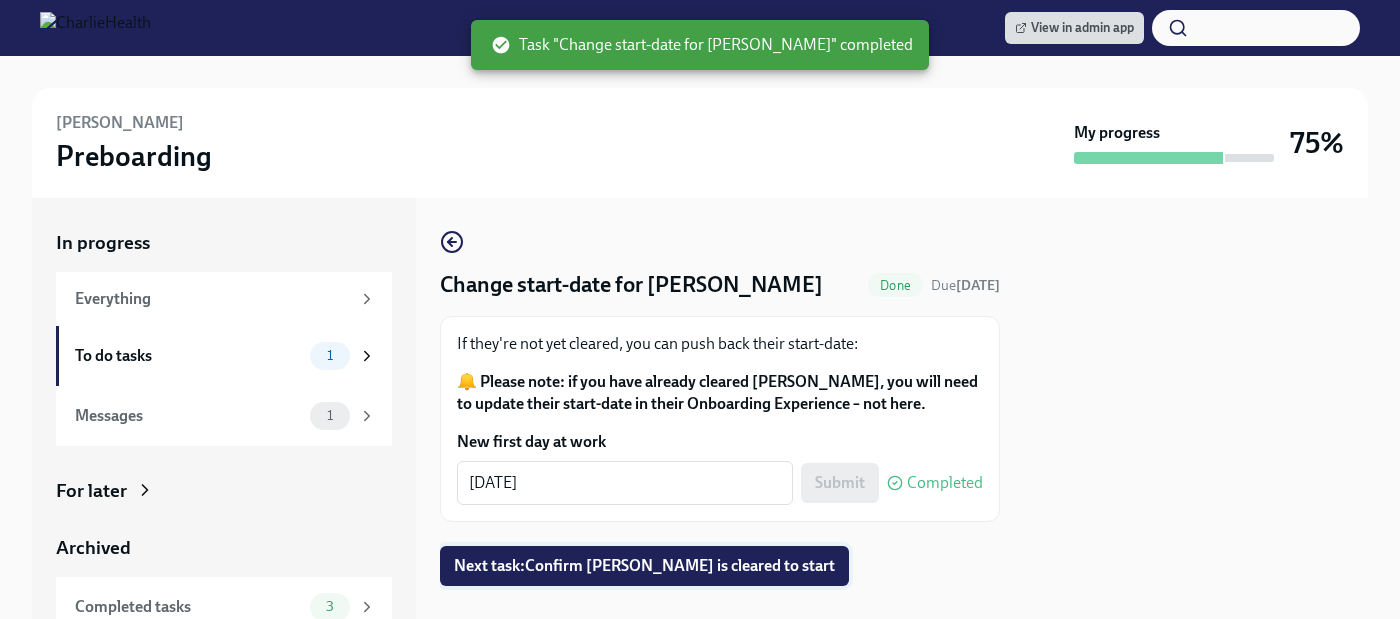 click on "Next task :  Confirm Hannah Stark is cleared to start" at bounding box center (644, 566) 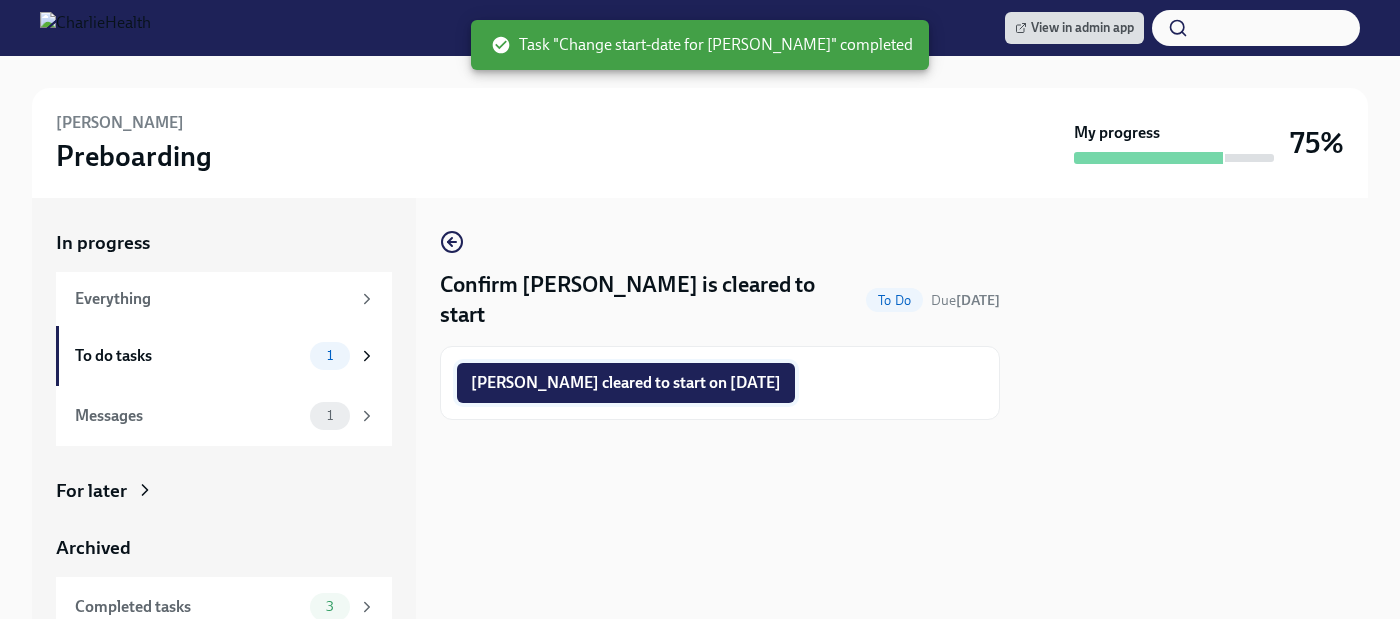 click on "Hannah Stark cleared to start on 07/14/2025" at bounding box center (626, 383) 